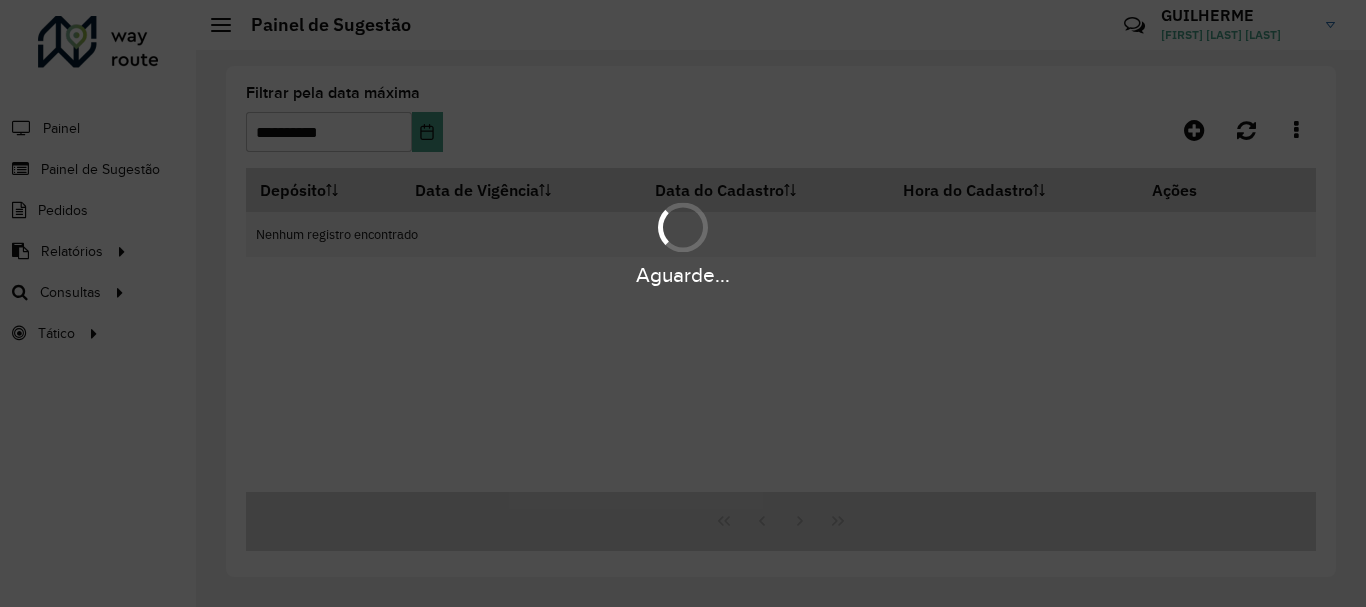 scroll, scrollTop: 0, scrollLeft: 0, axis: both 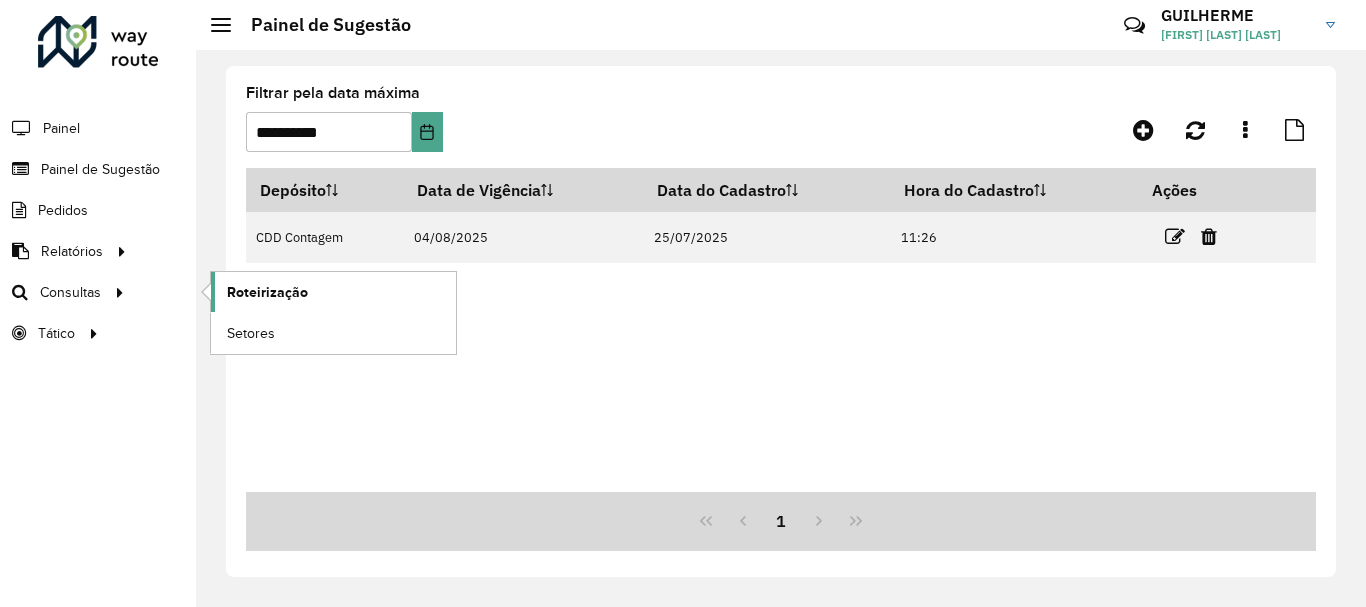 click on "Roteirização" 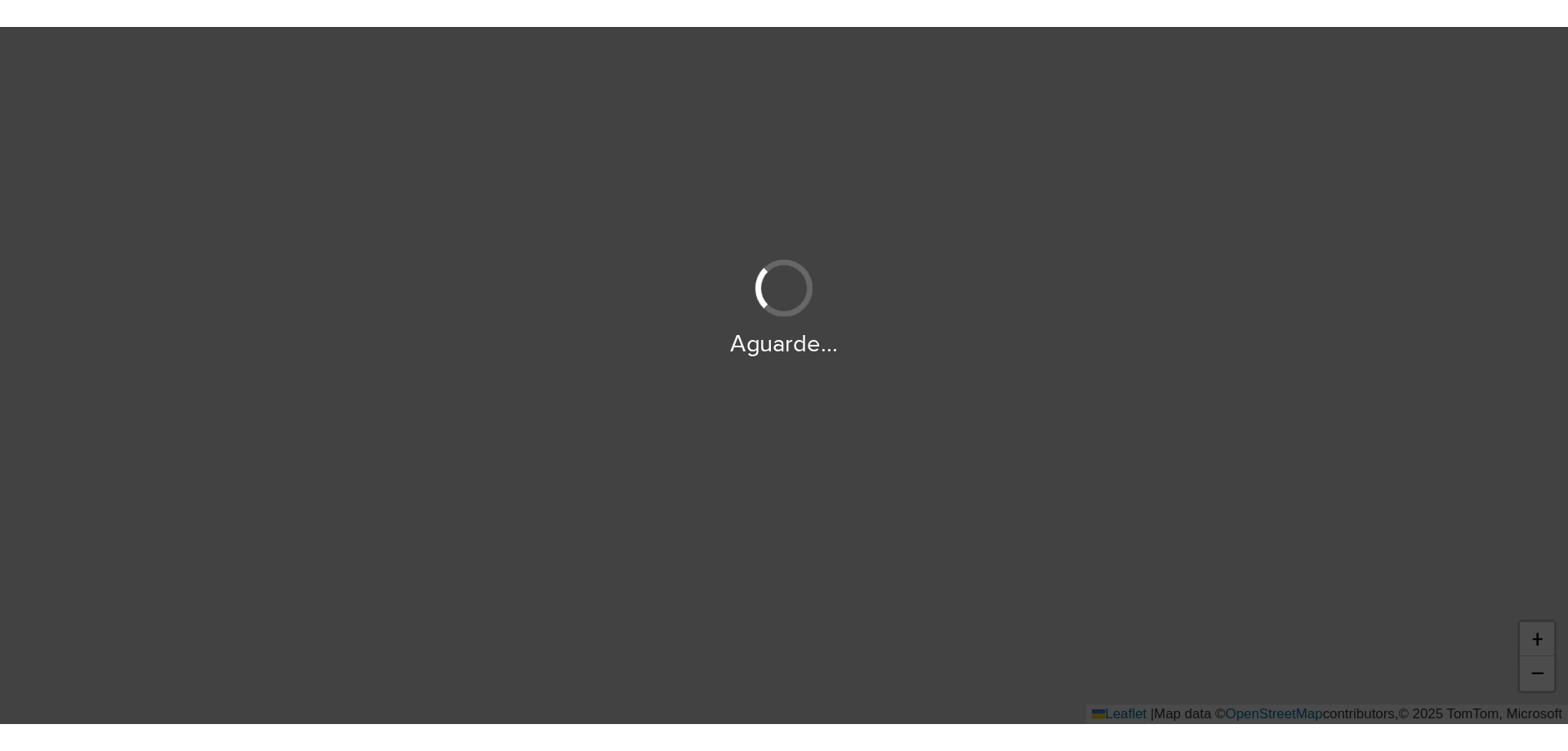 scroll, scrollTop: 0, scrollLeft: 0, axis: both 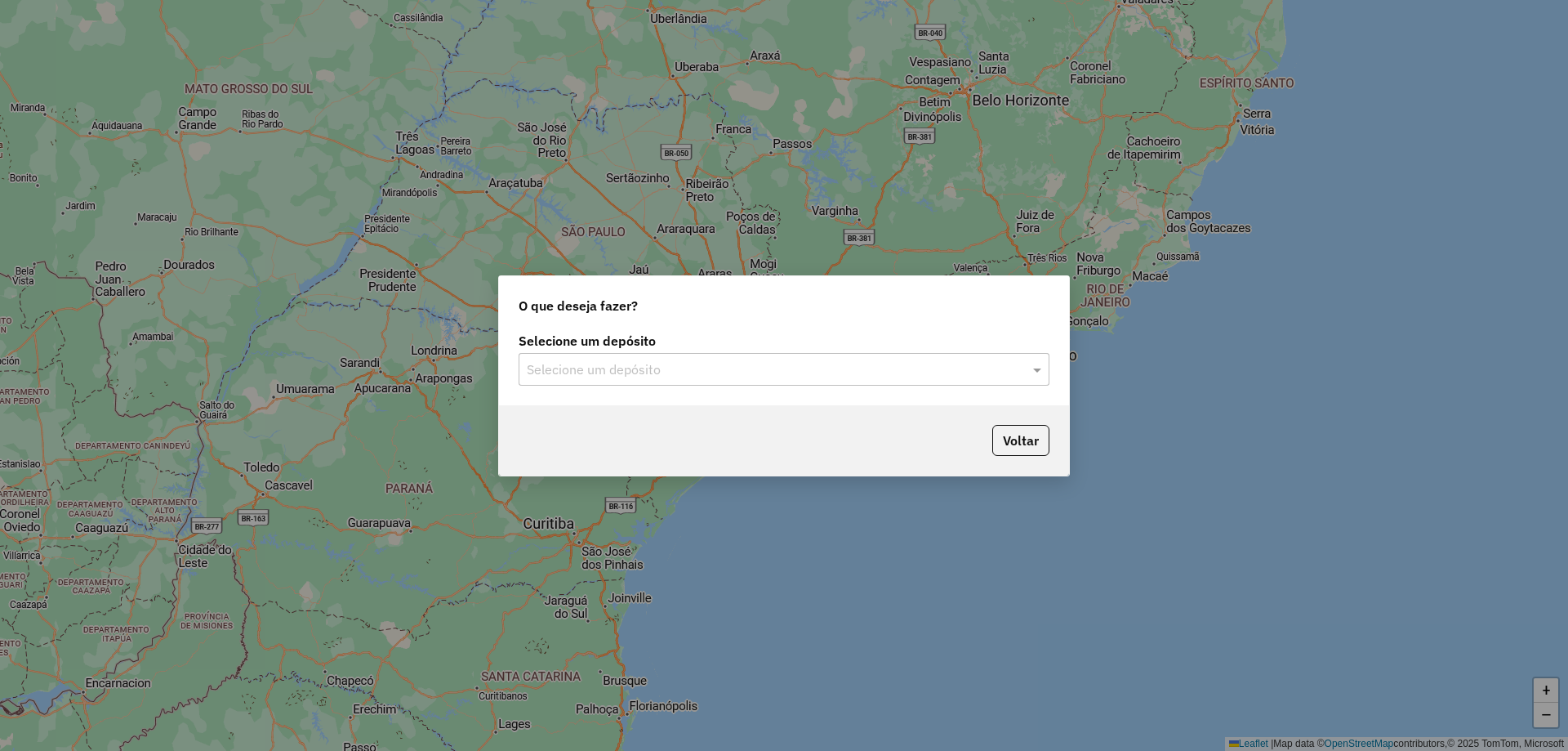 click 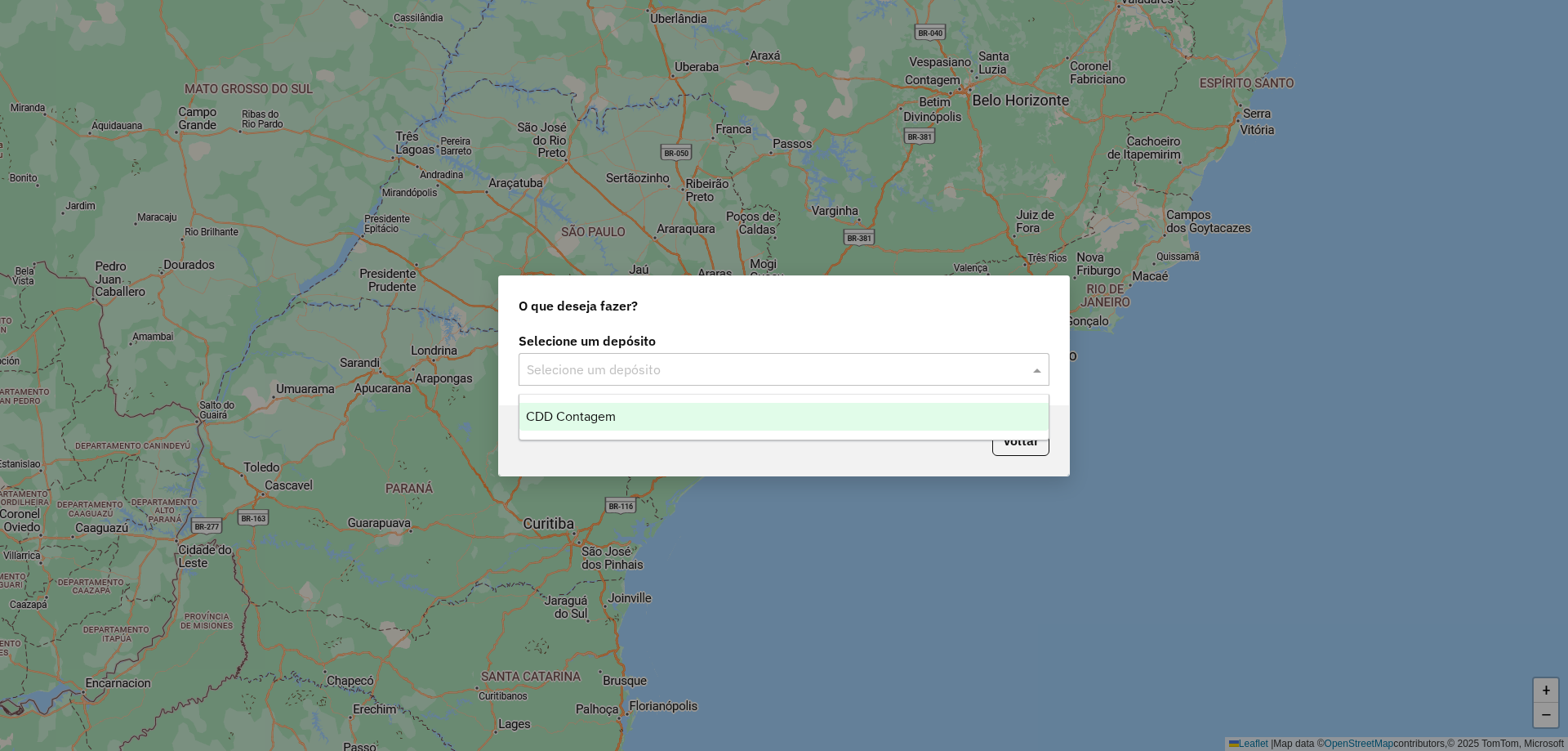 click on "CDD Contagem" at bounding box center [571, 416] 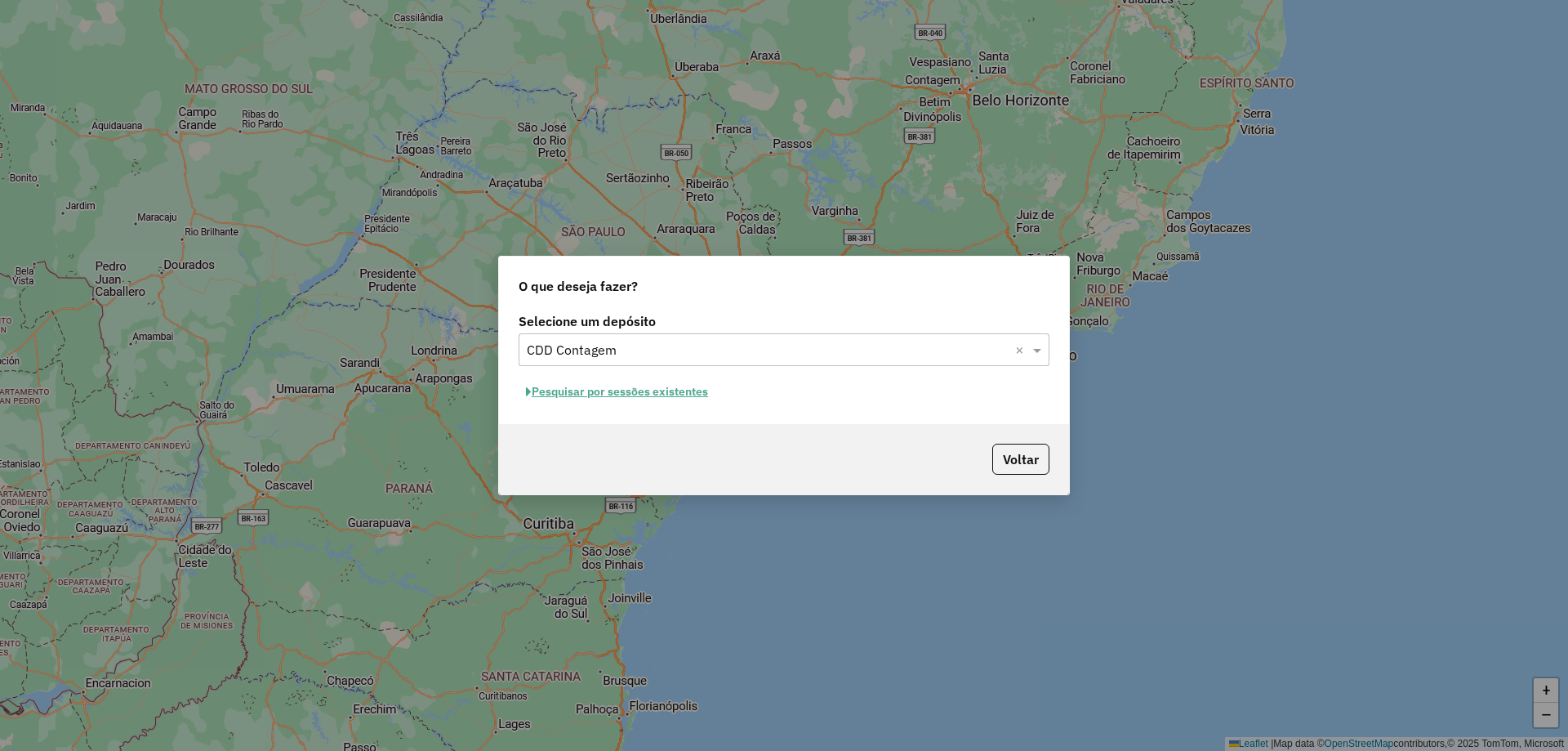 click on "Pesquisar por sessões existentes" 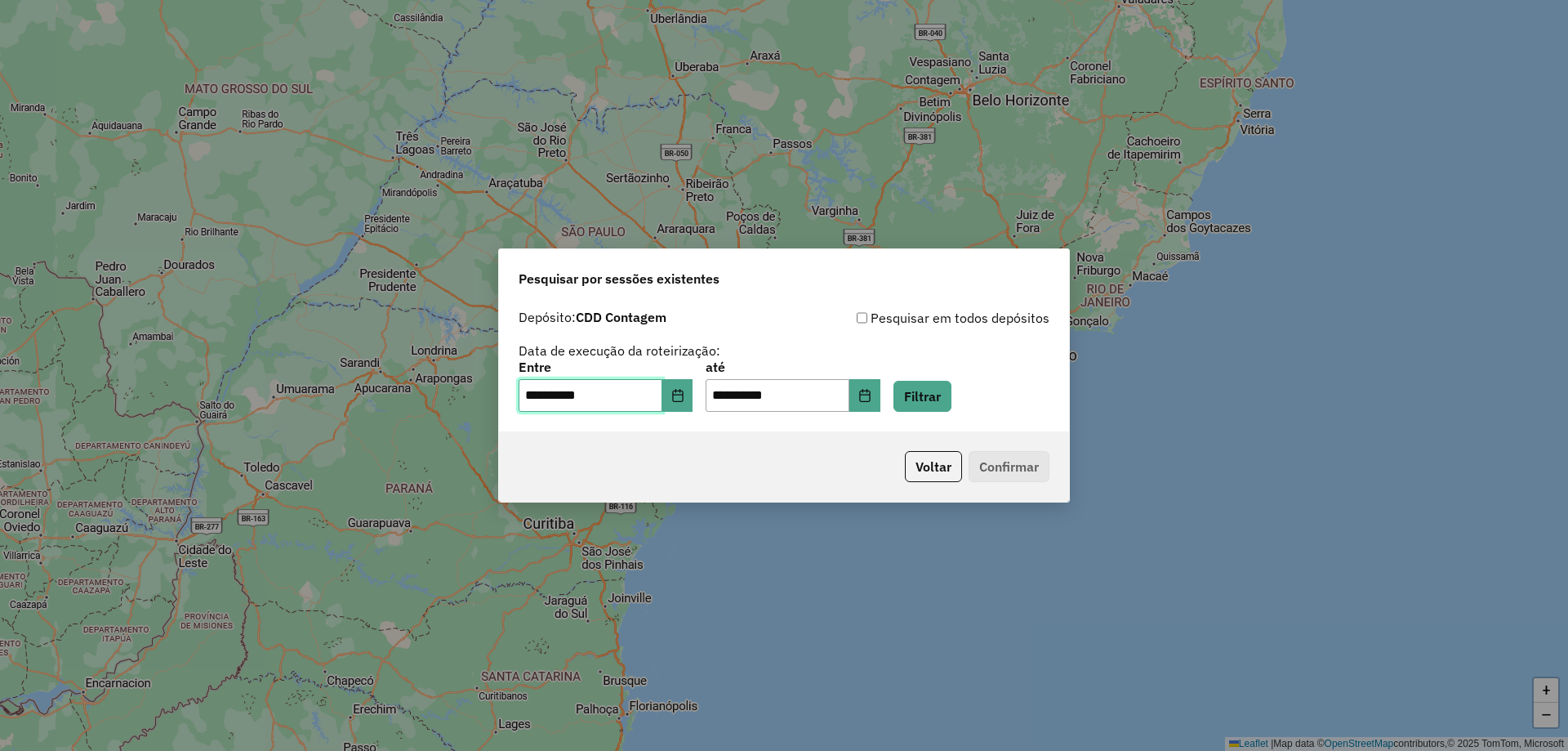 click on "**********" at bounding box center (590, 396) 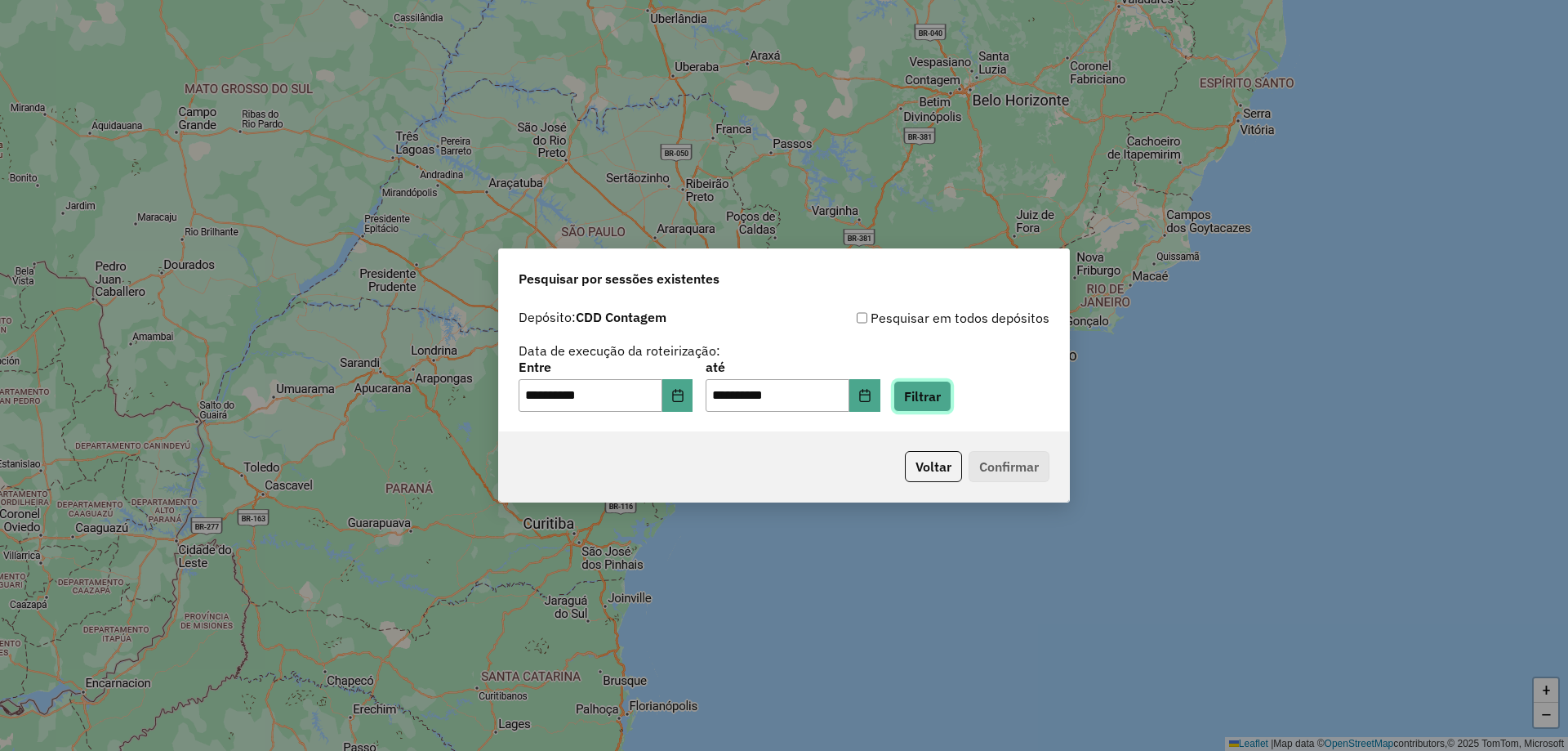 click on "Filtrar" 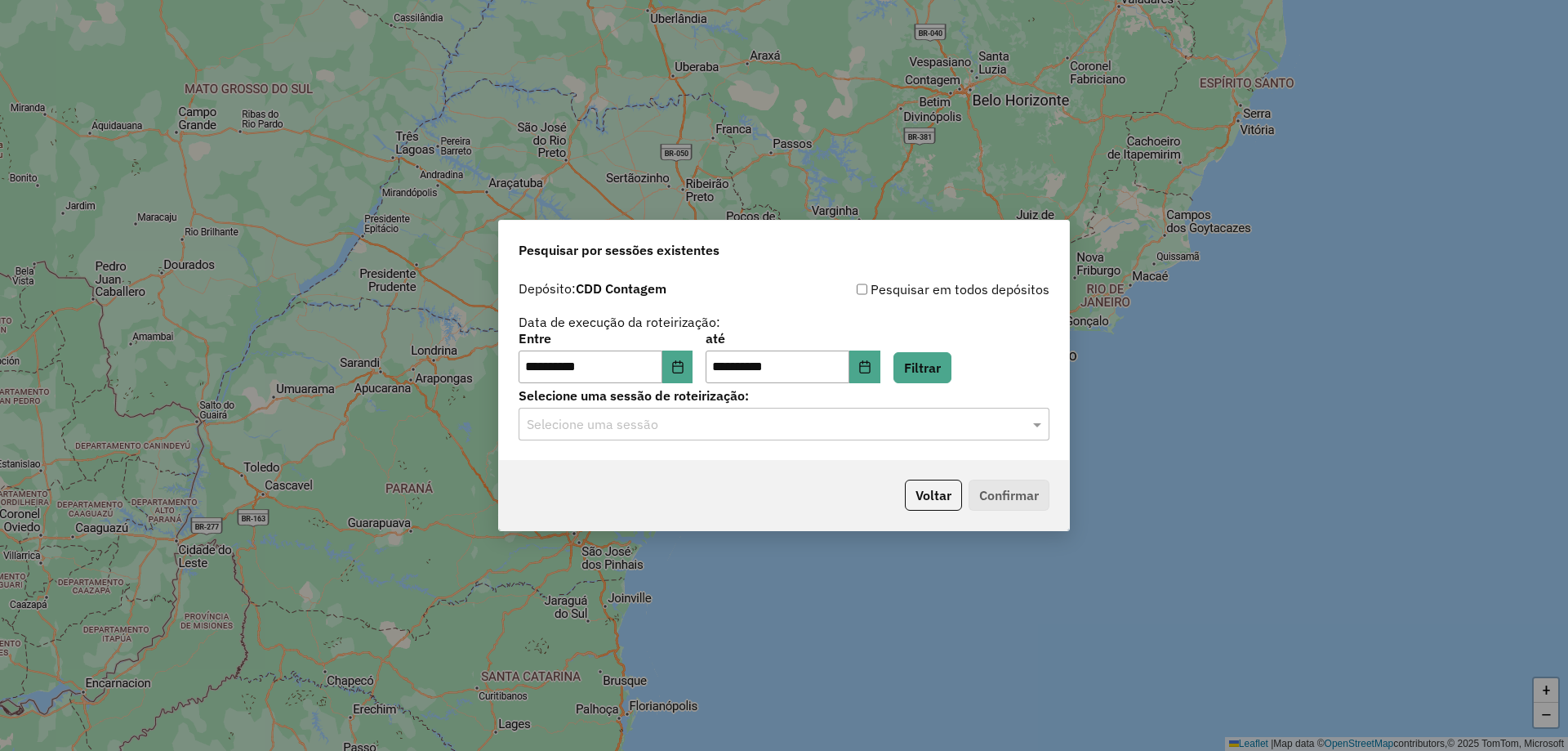 click 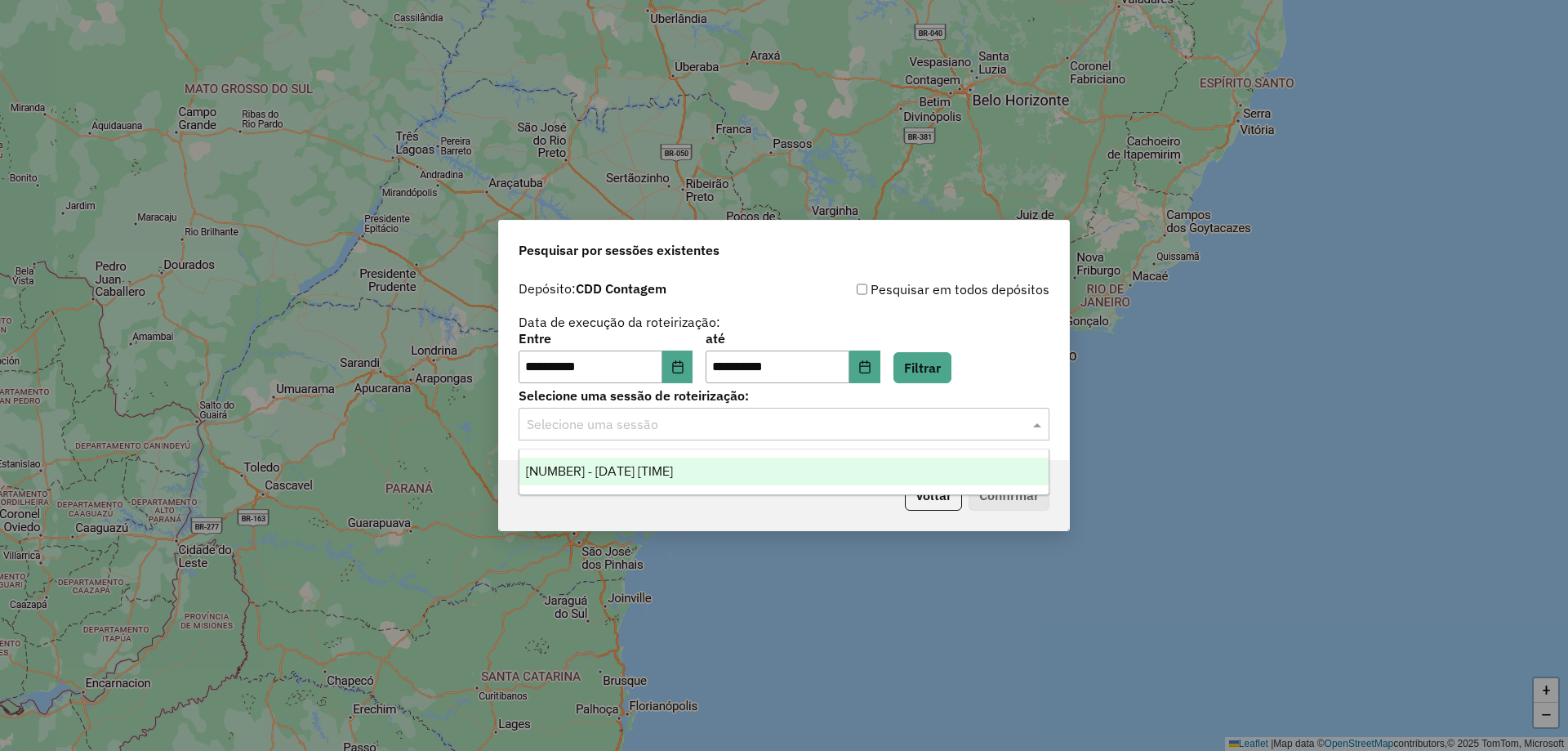 click on "1222378 - 02/08/2025 18:31" at bounding box center [784, 472] 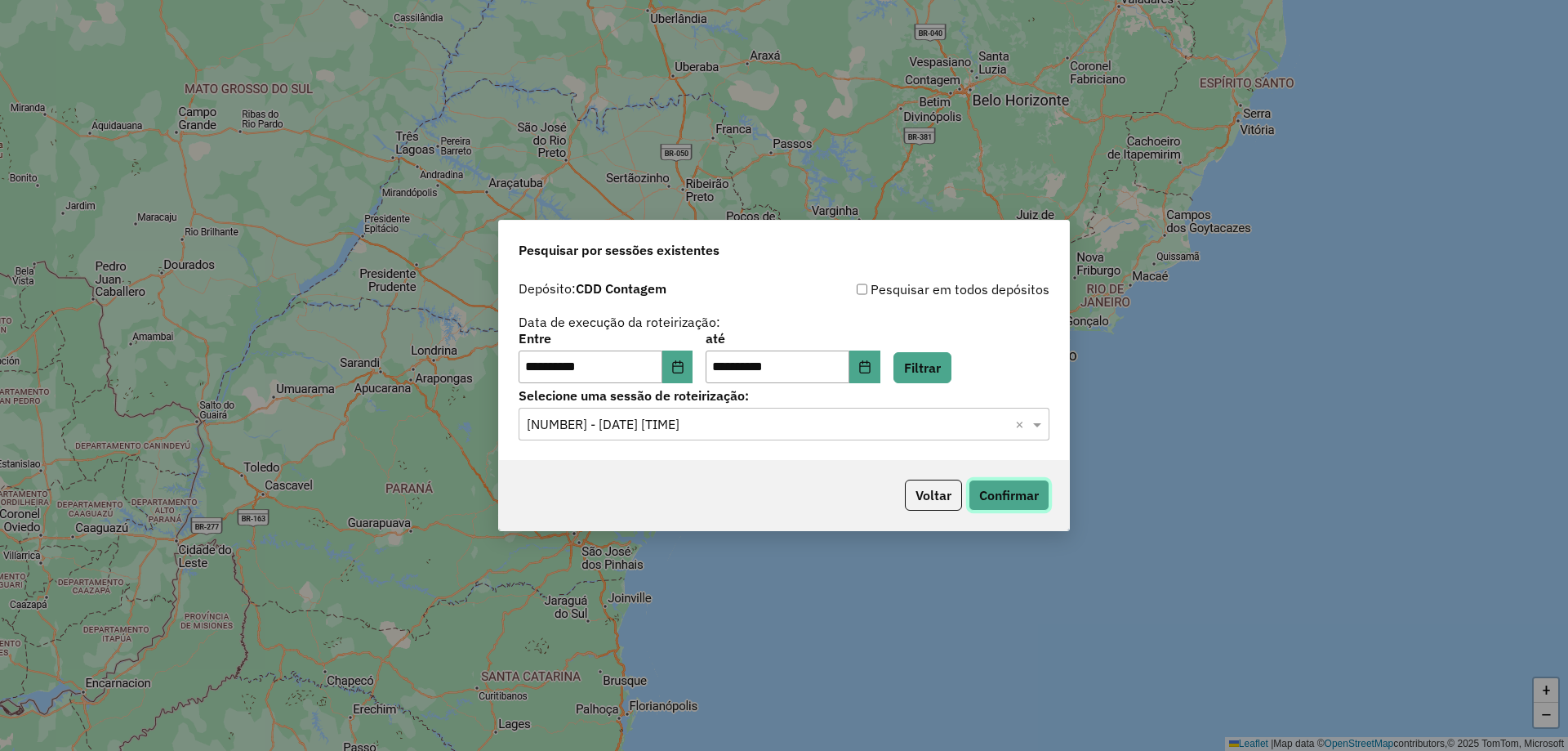 click on "Confirmar" 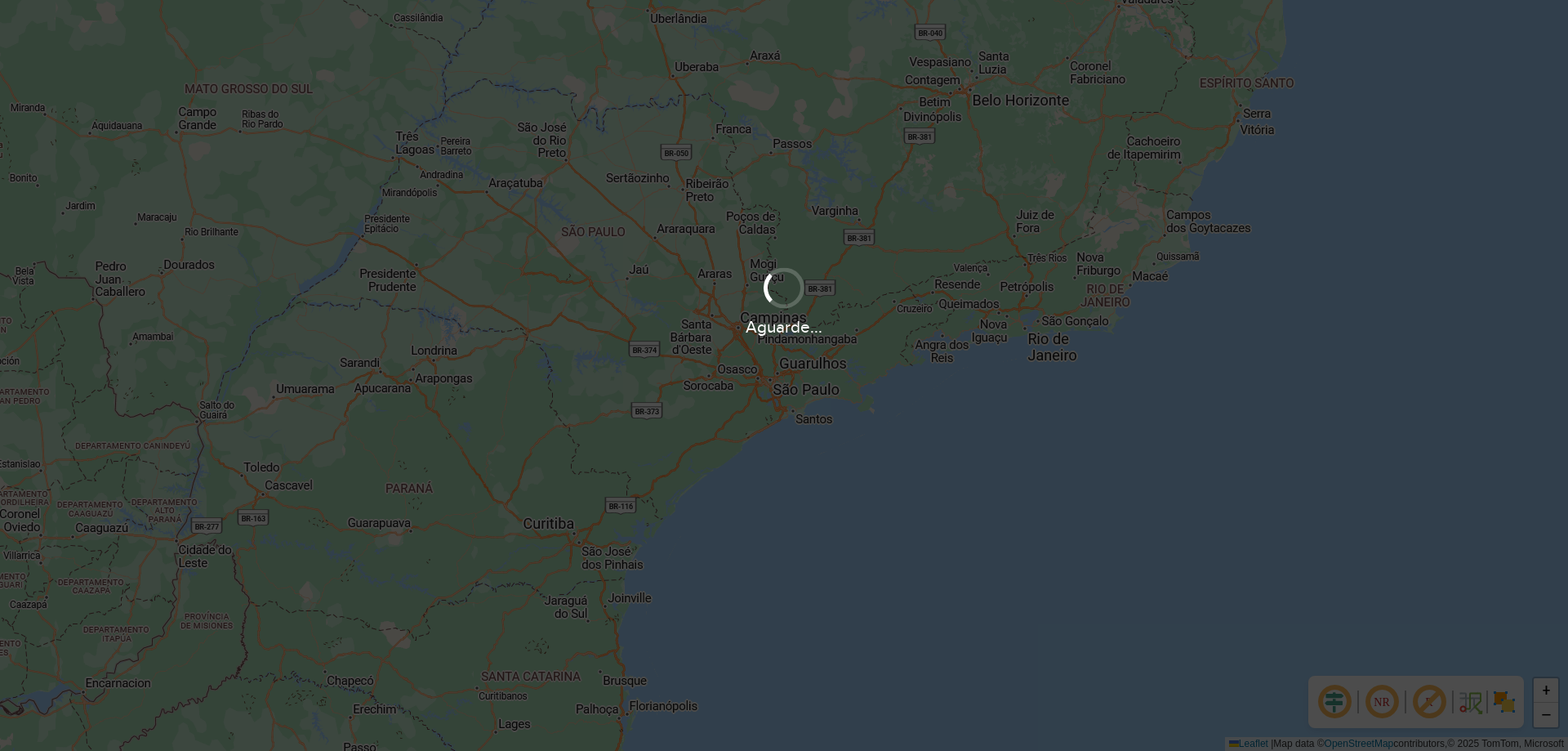 scroll, scrollTop: 0, scrollLeft: 0, axis: both 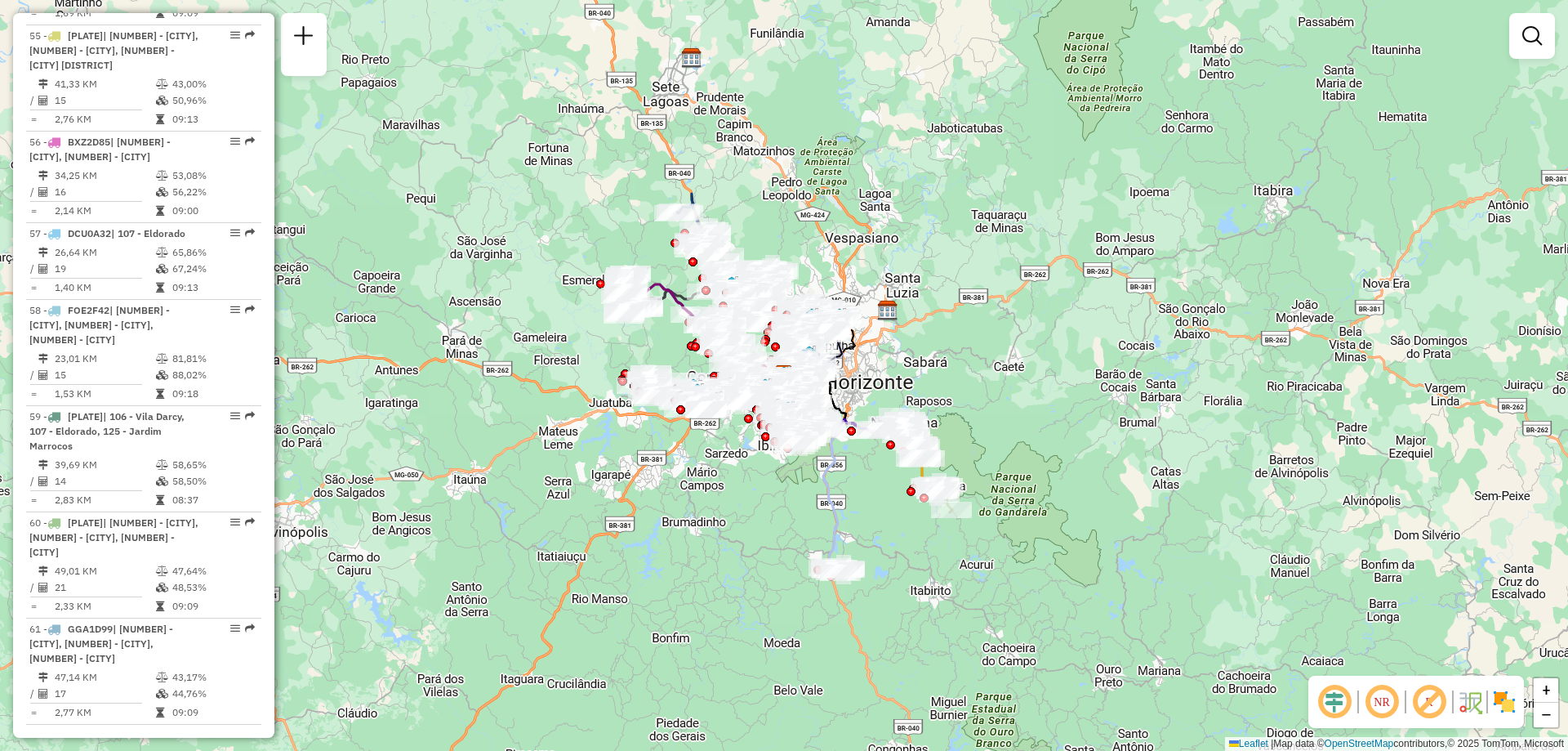 click on "Janela de atendimento Grade de atendimento Capacidade Transportadoras Veículos Cliente Pedidos  Rotas Selecione os dias de semana para filtrar as janelas de atendimento  Seg   Ter   Qua   Qui   Sex   Sáb   Dom  Informe o período da janela de atendimento: De: Até:  Filtrar exatamente a janela do cliente  Considerar janela de atendimento padrão  Selecione os dias de semana para filtrar as grades de atendimento  Seg   Ter   Qua   Qui   Sex   Sáb   Dom   Considerar clientes sem dia de atendimento cadastrado  Clientes fora do dia de atendimento selecionado Filtrar as atividades entre os valores definidos abaixo:  Peso mínimo:   Peso máximo:   Cubagem mínima:   Cubagem máxima:   De:   Até:  Filtrar as atividades entre o tempo de atendimento definido abaixo:  De:   Até:   Considerar capacidade total dos clientes não roteirizados Transportadora: Selecione um ou mais itens Tipo de veículo: Selecione um ou mais itens Veículo: Selecione um ou mais itens Motorista: Selecione um ou mais itens Nome: Rótulo:" 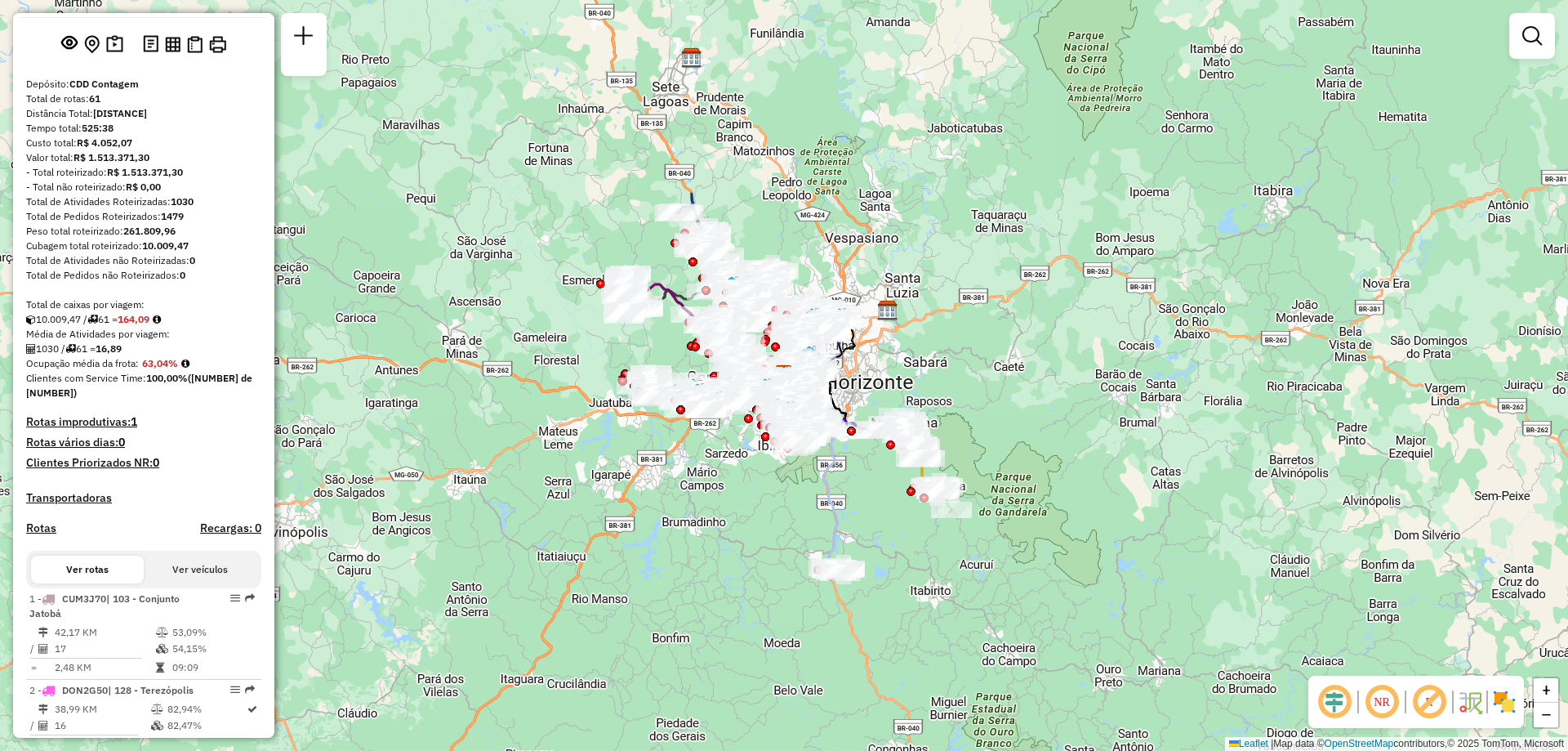 scroll, scrollTop: 0, scrollLeft: 0, axis: both 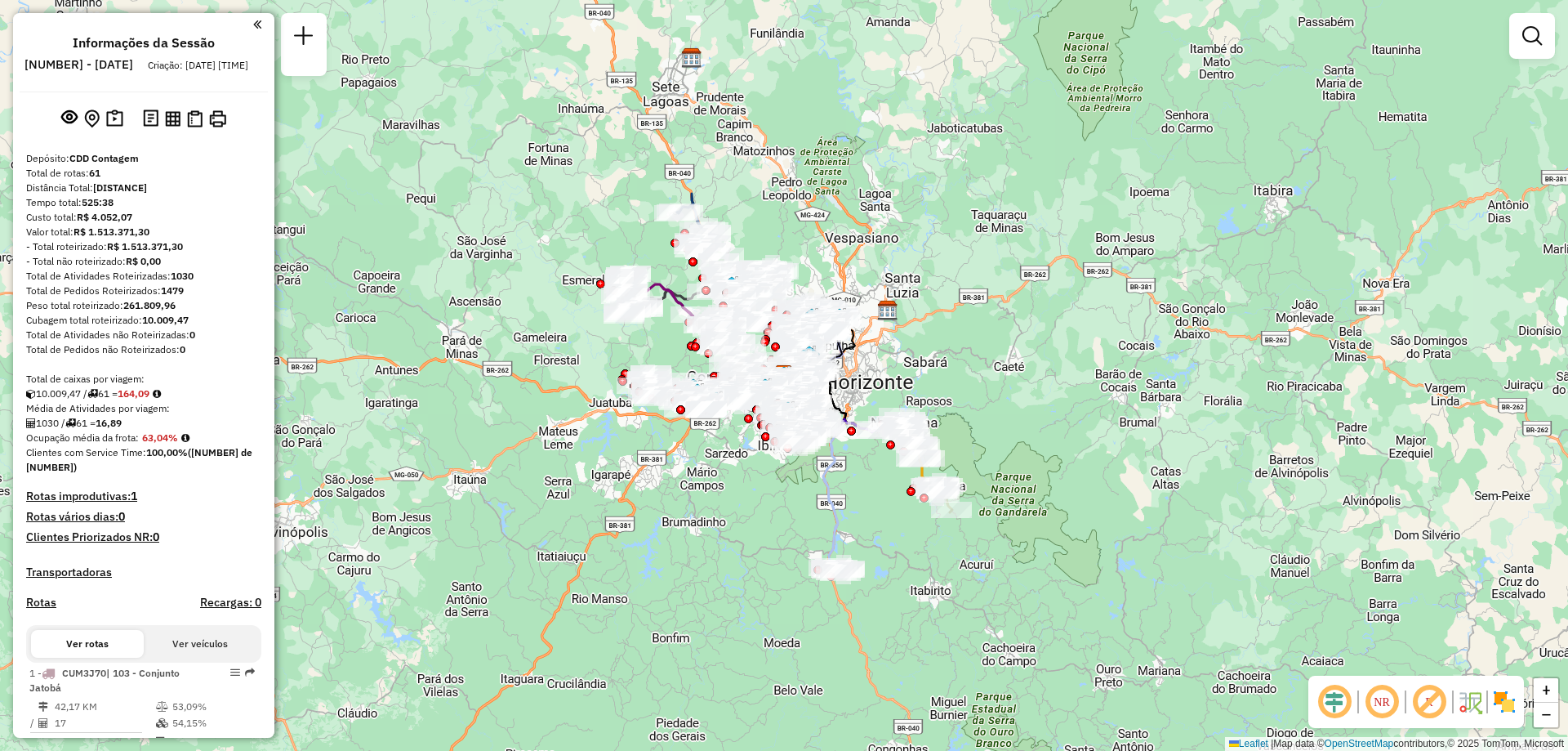click on "1222378 - 02/08/2025" at bounding box center (78, 65) 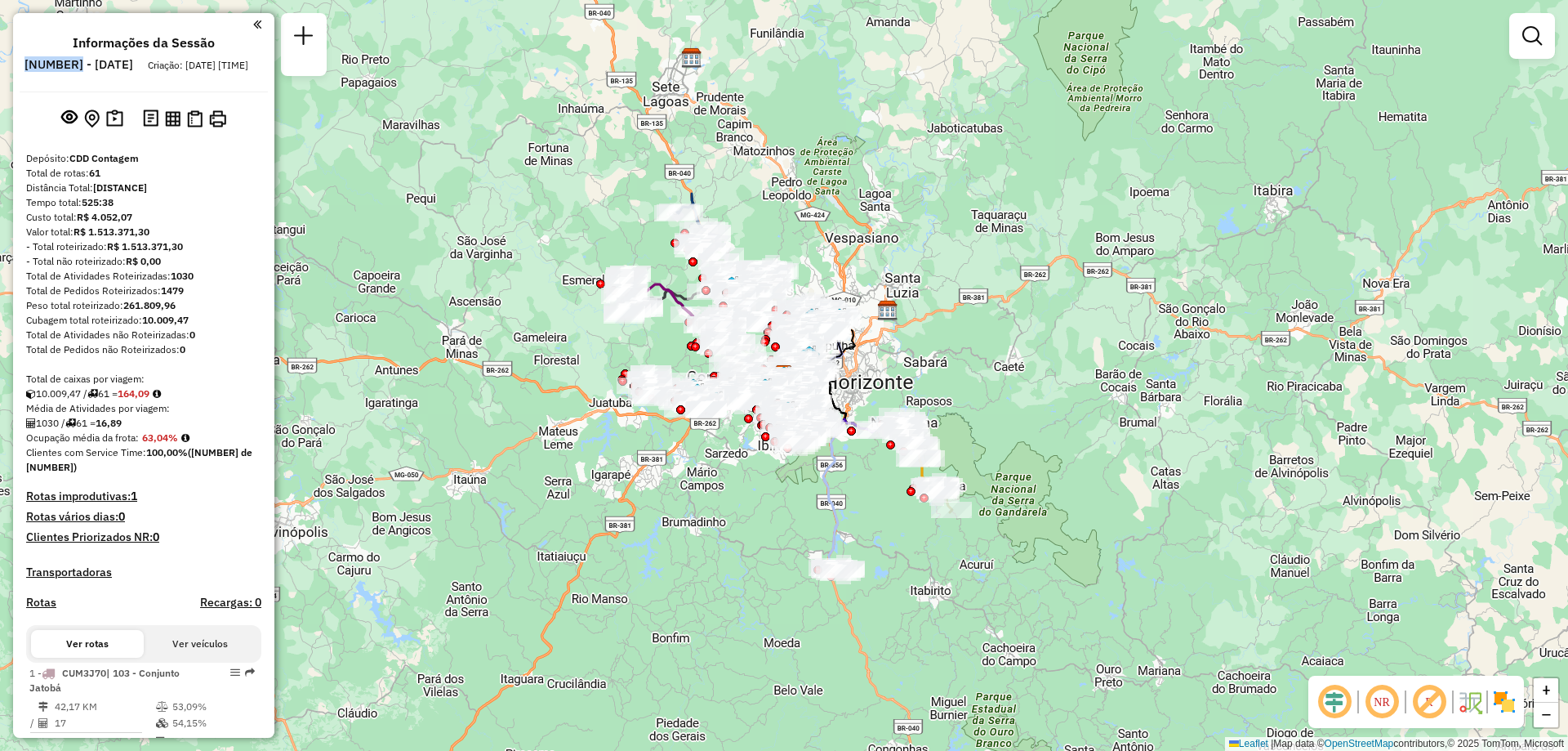 click on "1222378 - 02/08/2025" at bounding box center [78, 65] 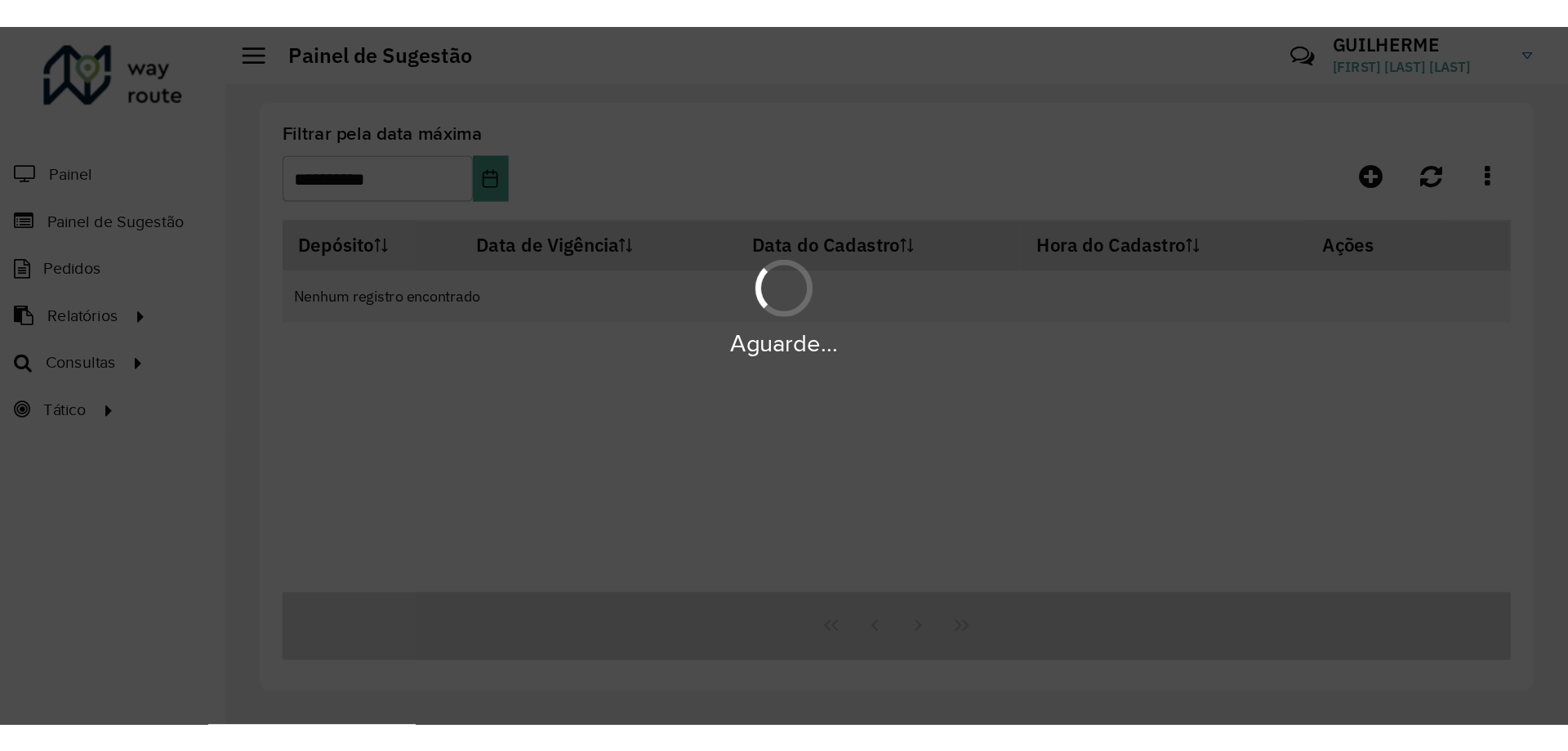 scroll, scrollTop: 0, scrollLeft: 0, axis: both 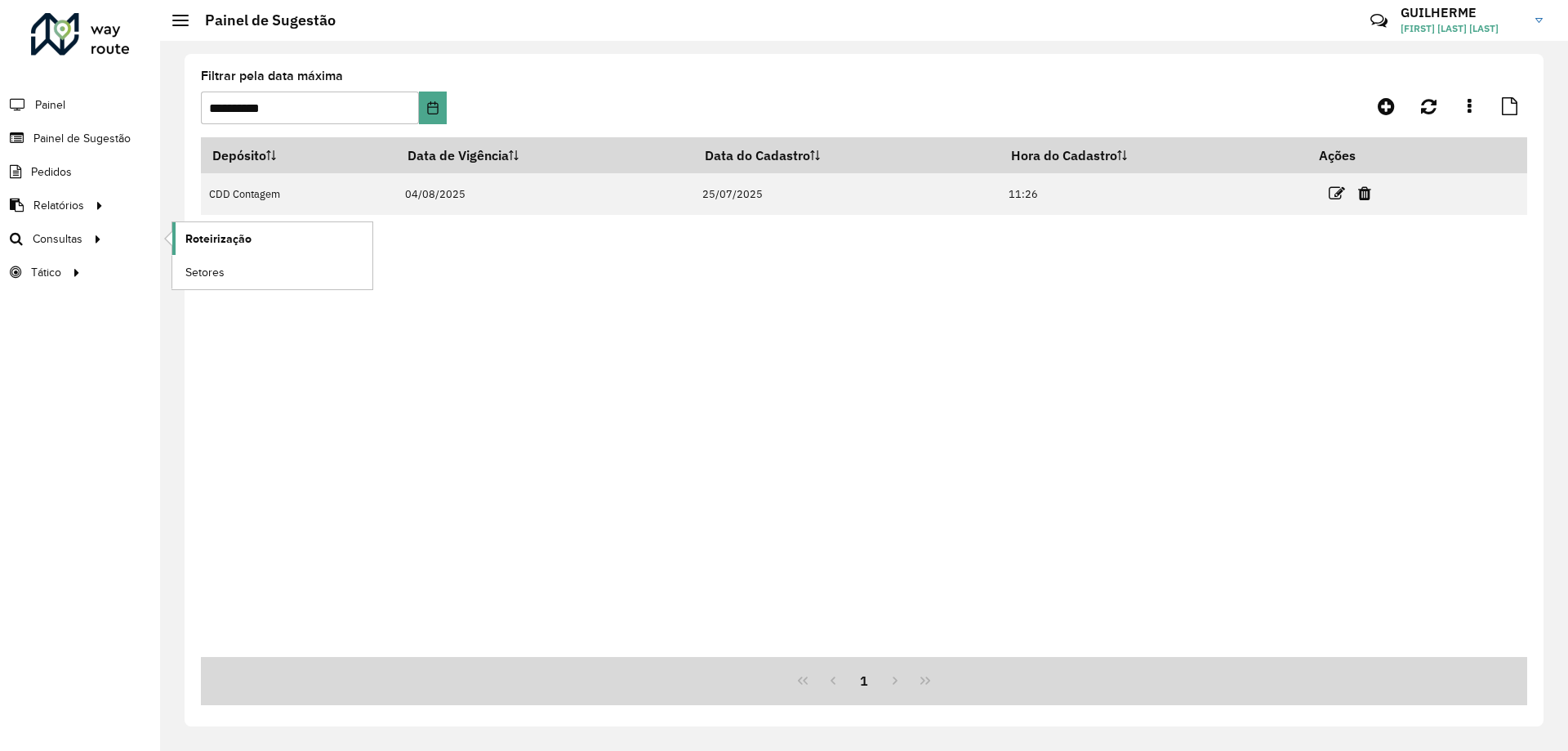 click on "Roteirização" 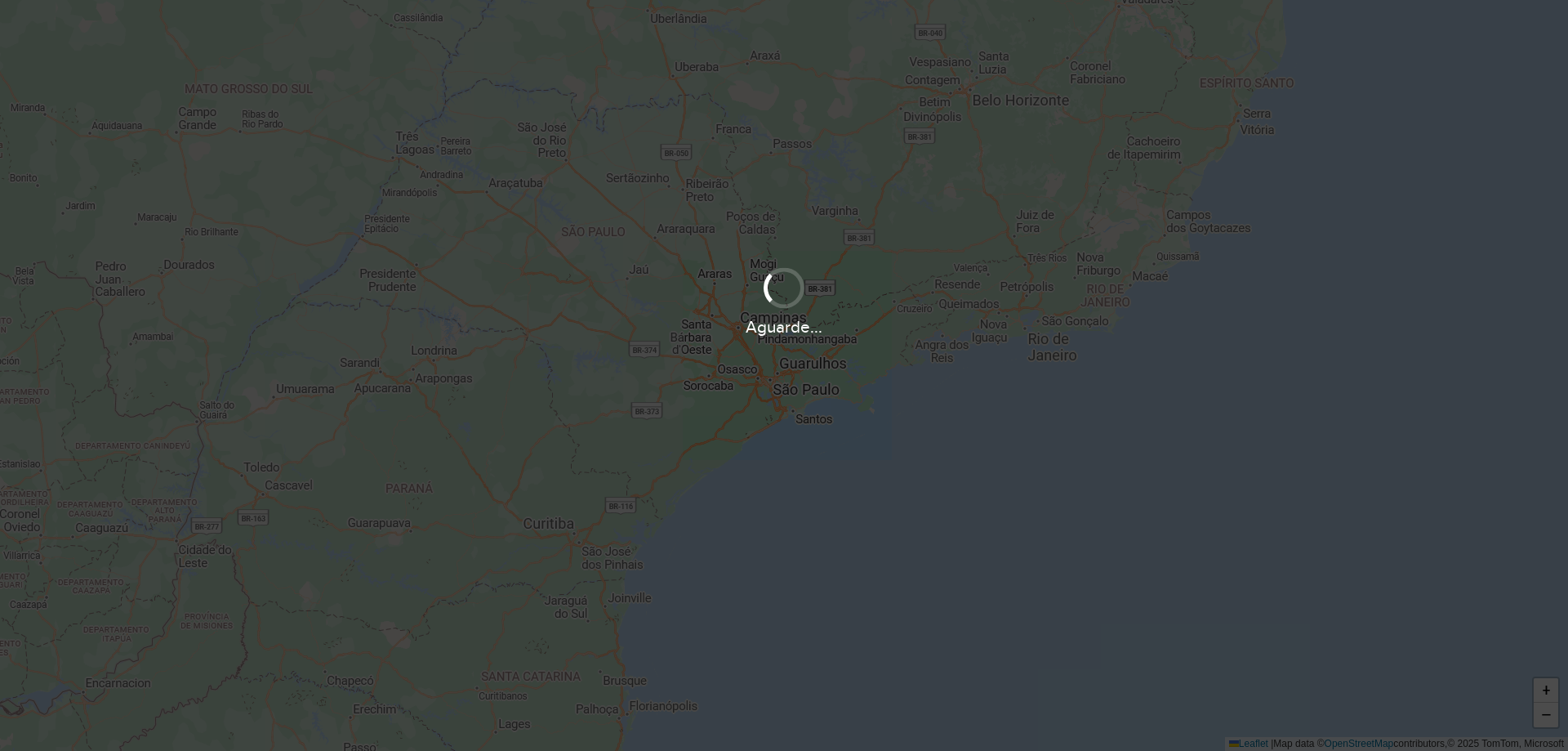 scroll, scrollTop: 0, scrollLeft: 0, axis: both 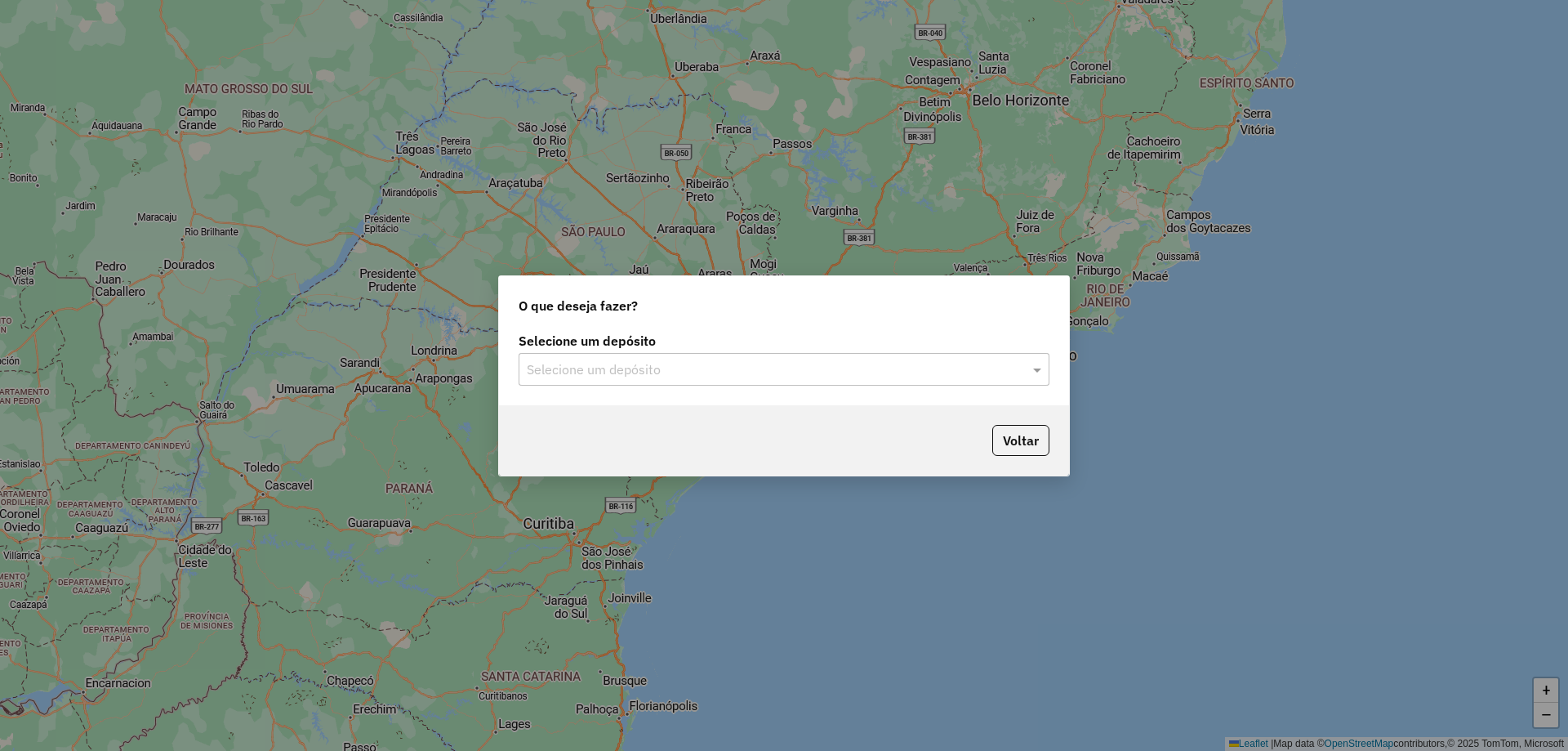 click on "Selecione um depósito" 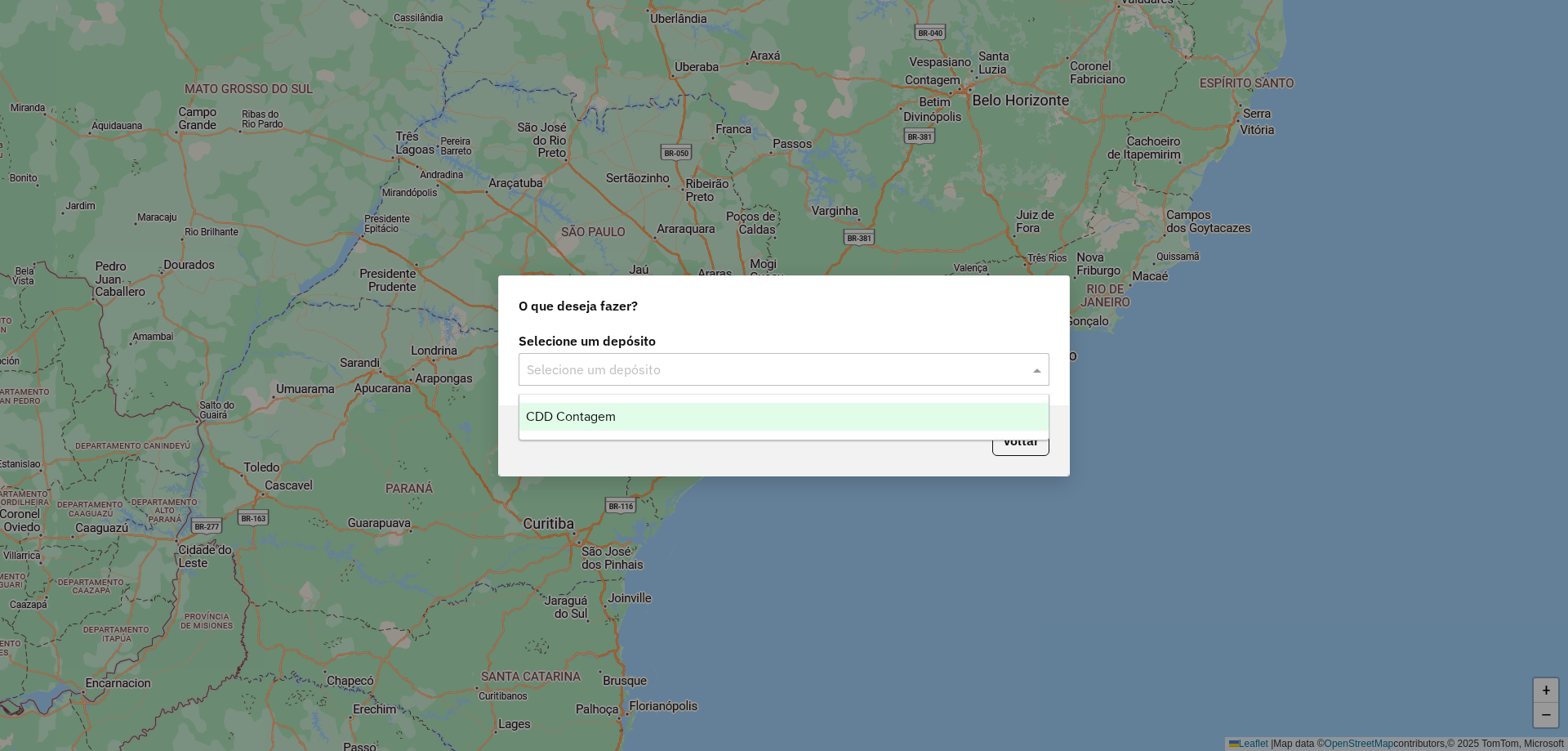 click on "CDD Contagem" at bounding box center (571, 416) 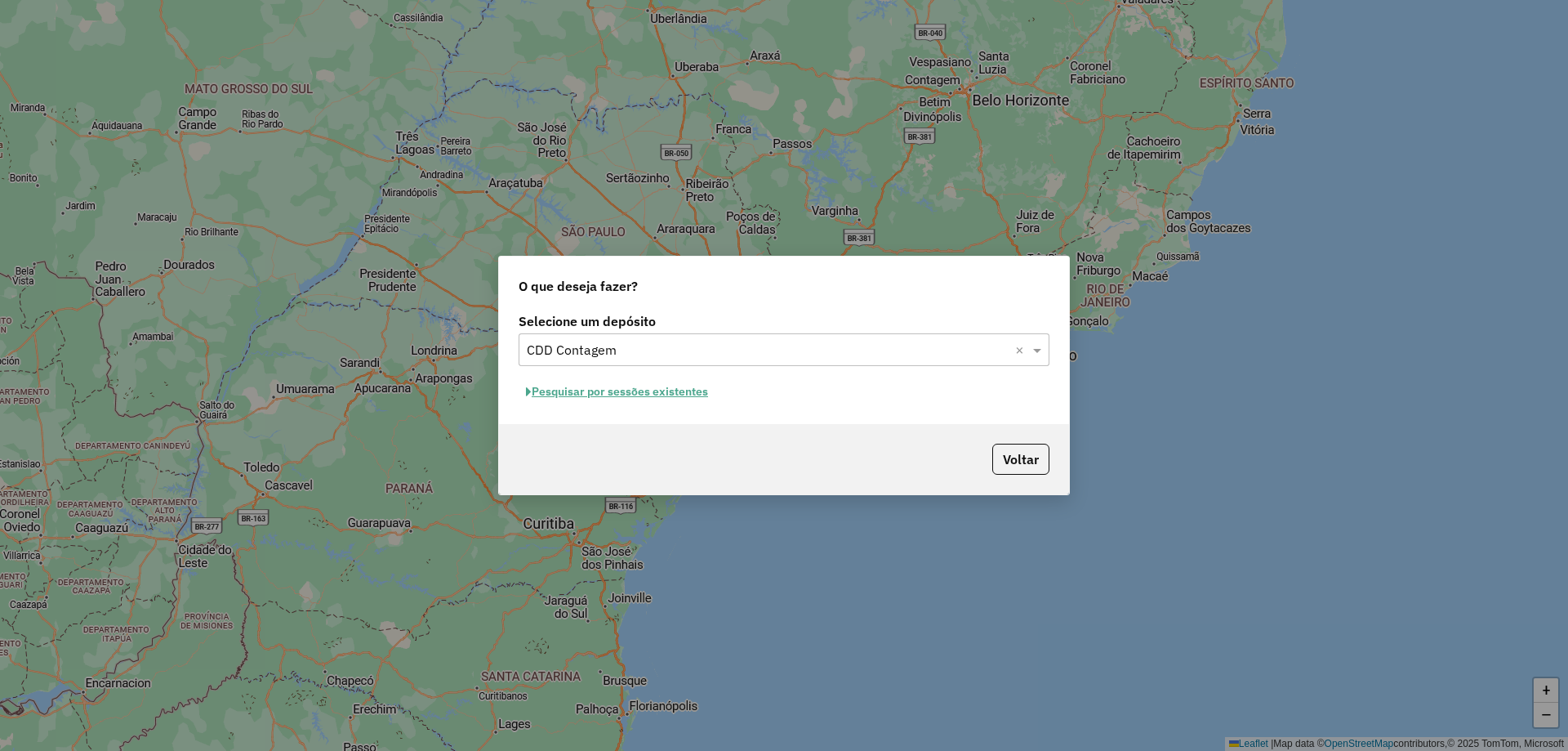 click on "Pesquisar por sessões existentes" 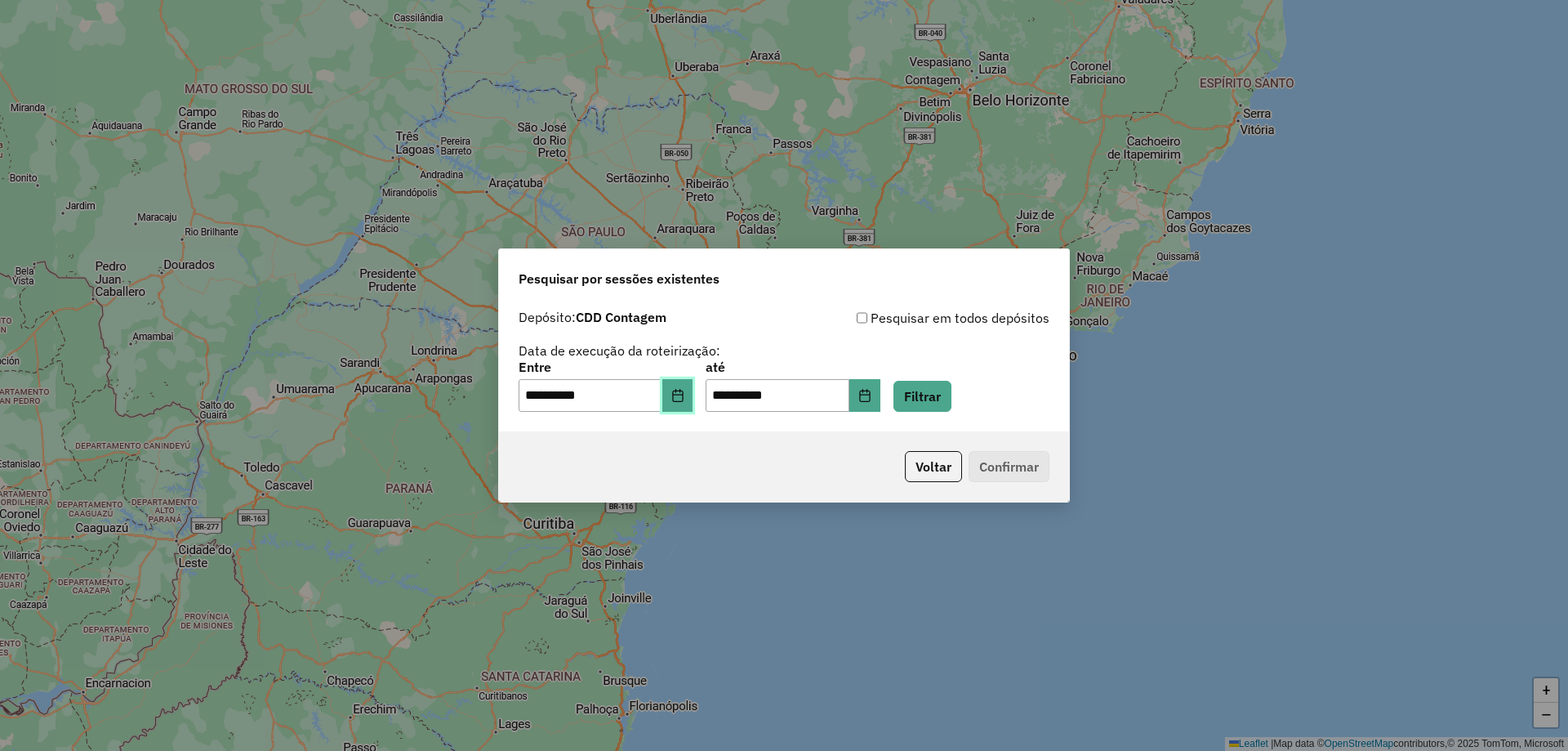 click at bounding box center (678, 396) 